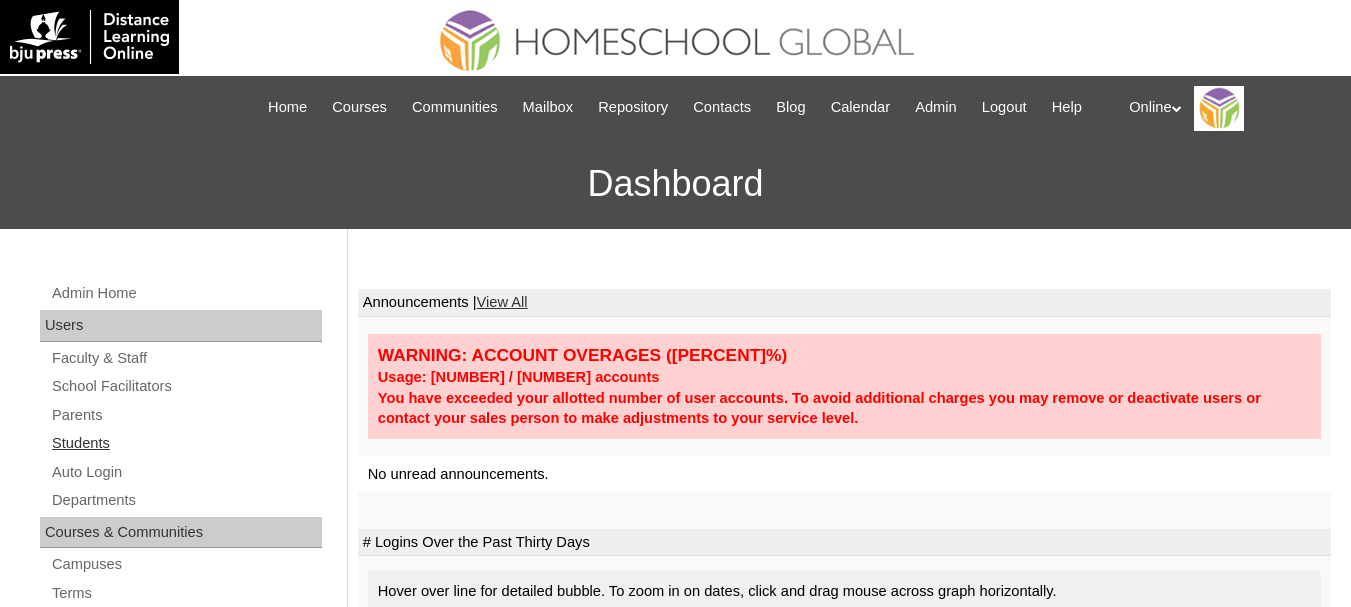 scroll, scrollTop: 0, scrollLeft: 0, axis: both 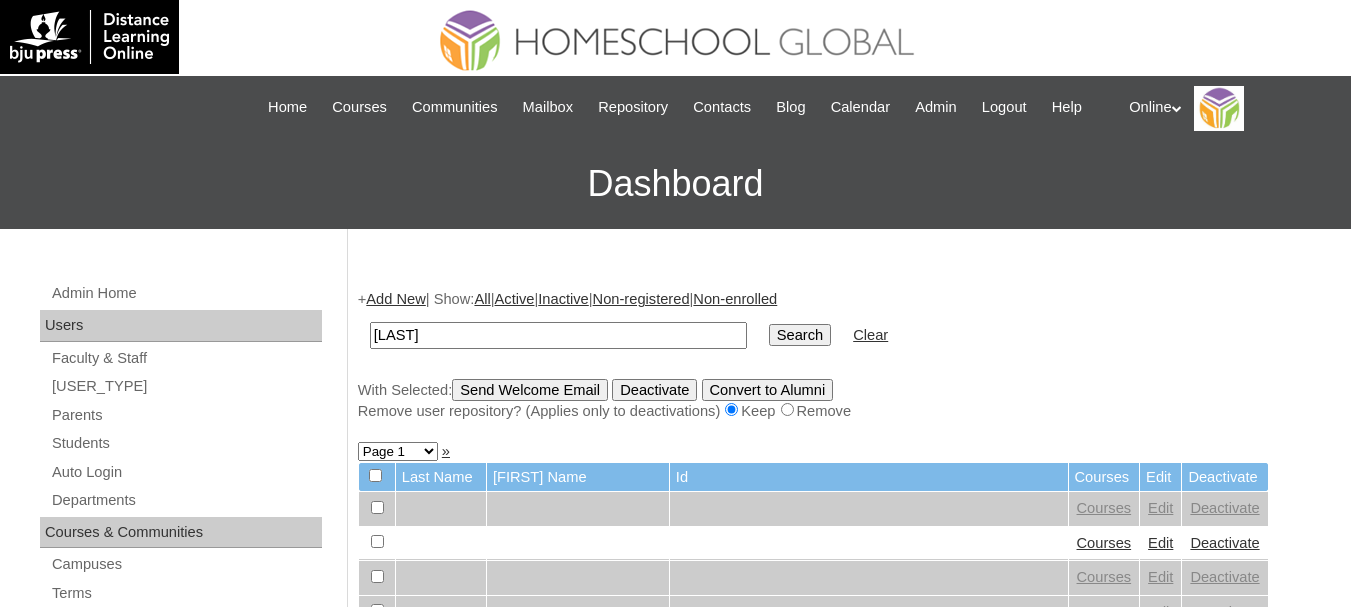 type on "[LAST]" 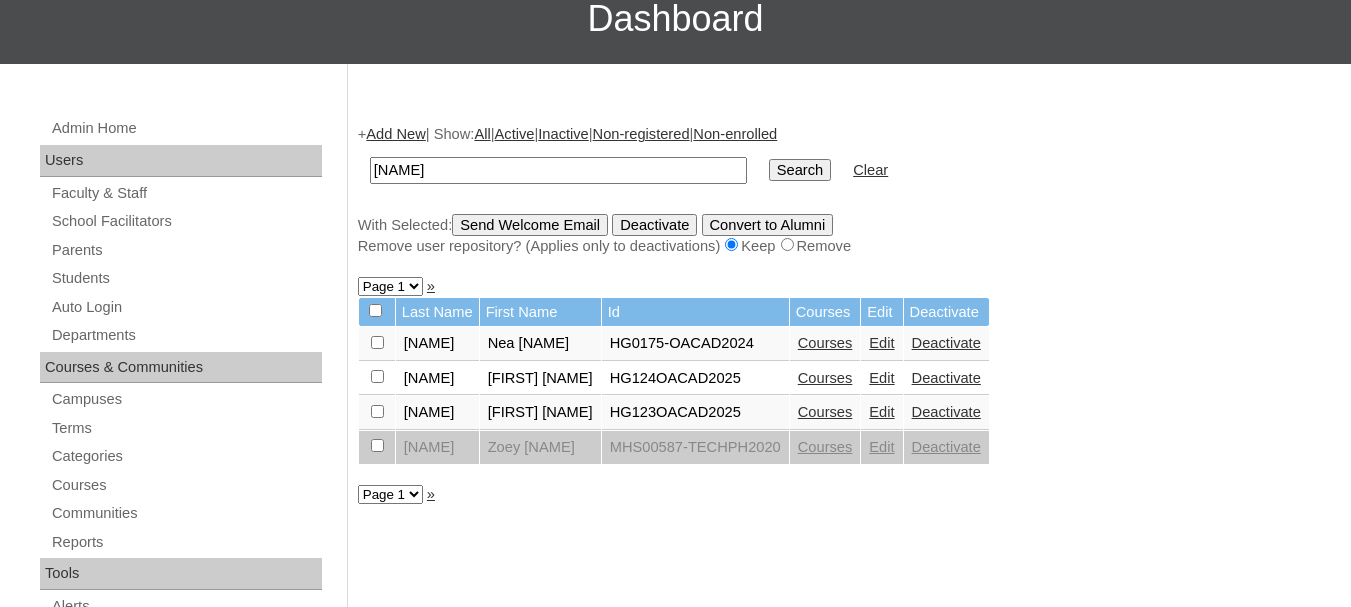 scroll, scrollTop: 200, scrollLeft: 0, axis: vertical 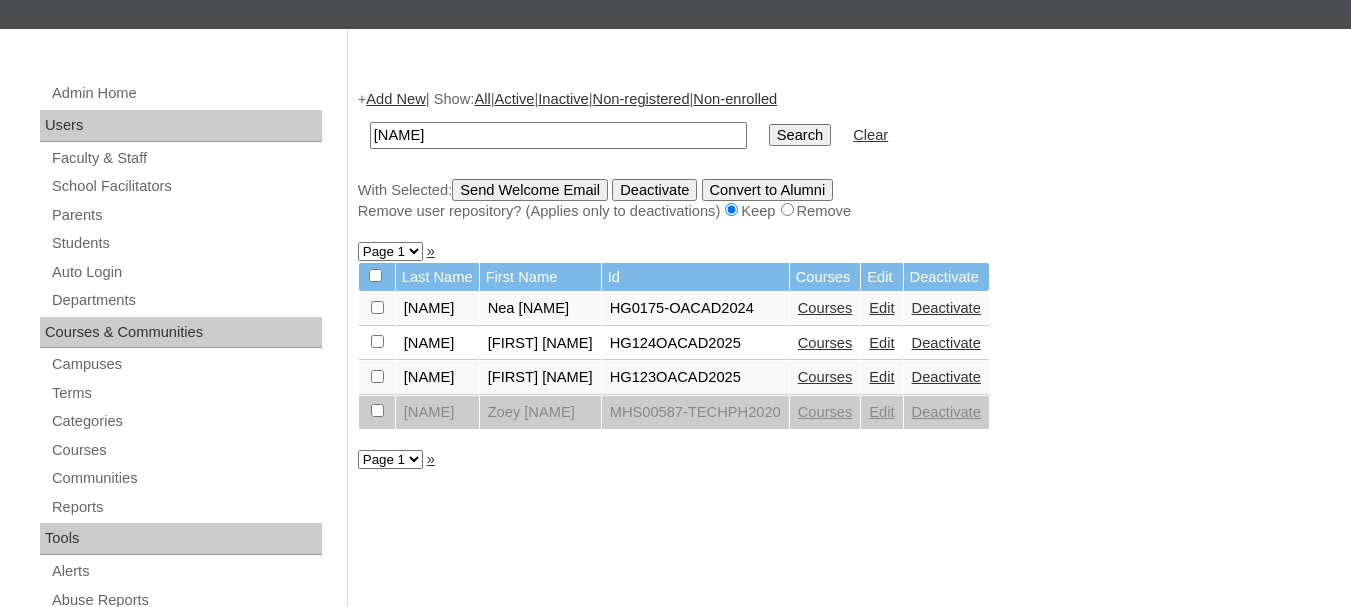 click on "Courses" at bounding box center [825, 343] 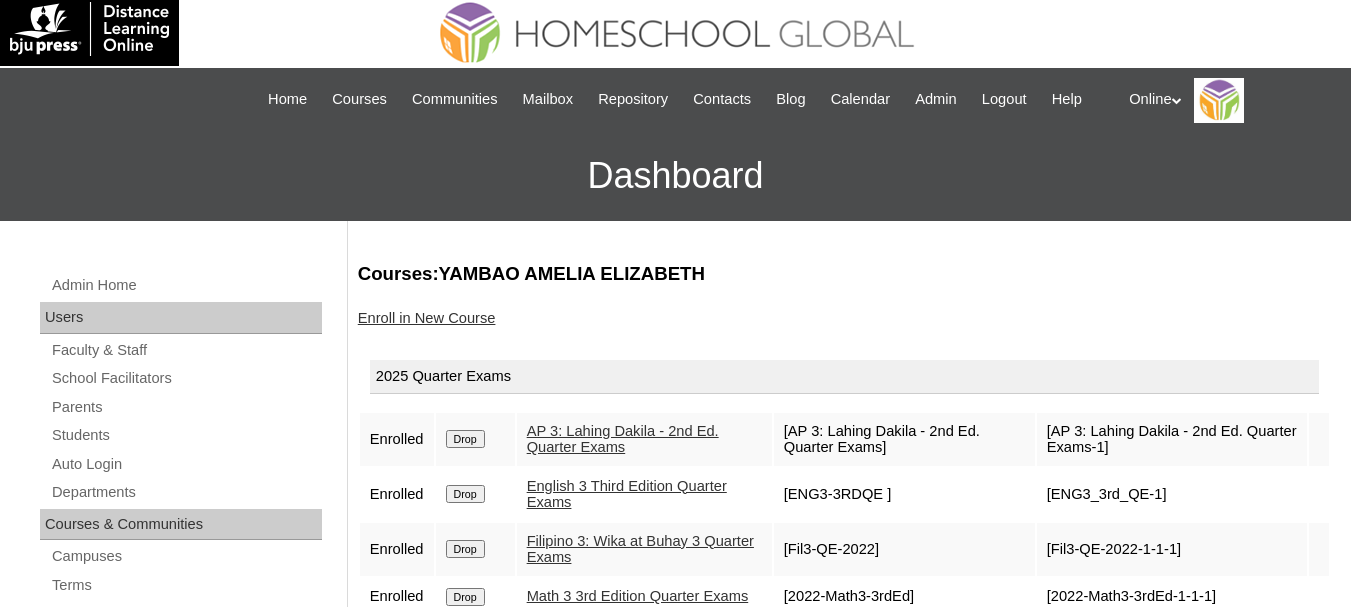 scroll, scrollTop: 0, scrollLeft: 0, axis: both 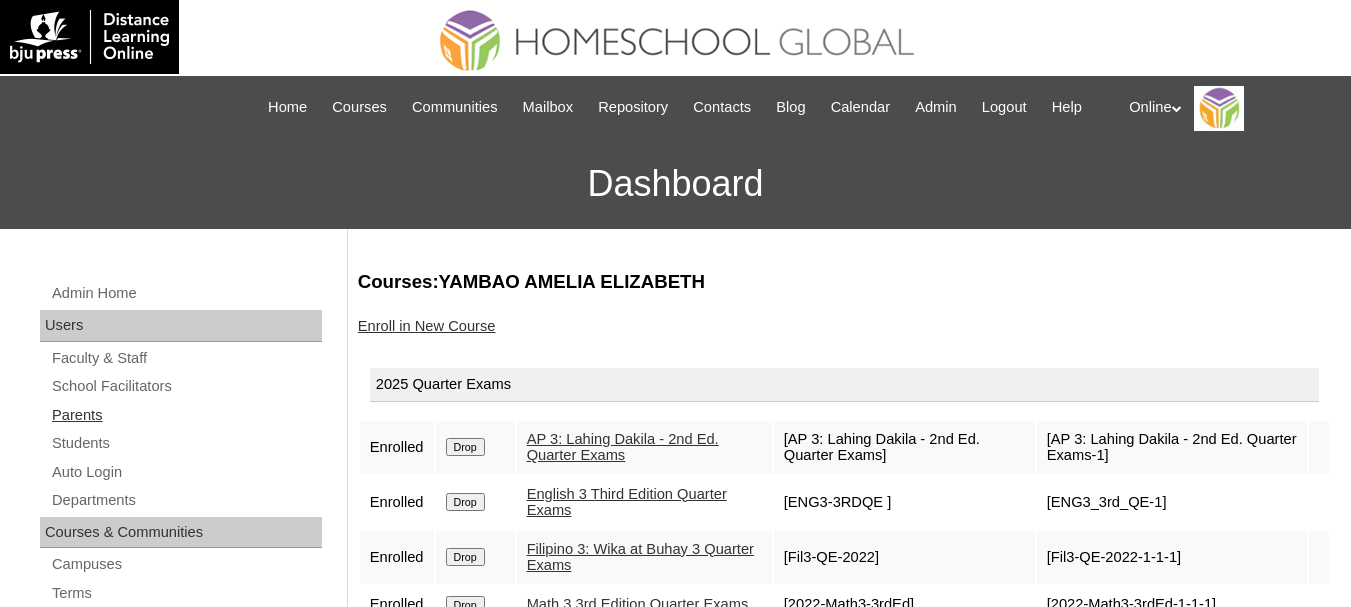 click on "Parents" at bounding box center [186, 415] 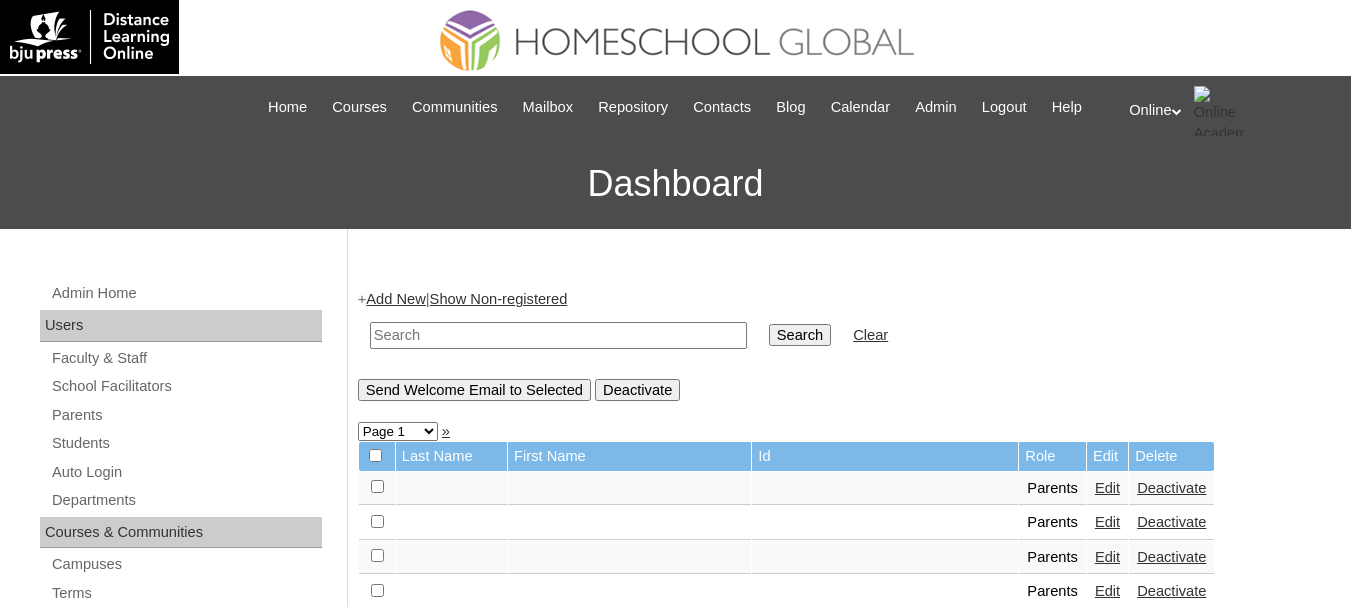 scroll, scrollTop: 0, scrollLeft: 0, axis: both 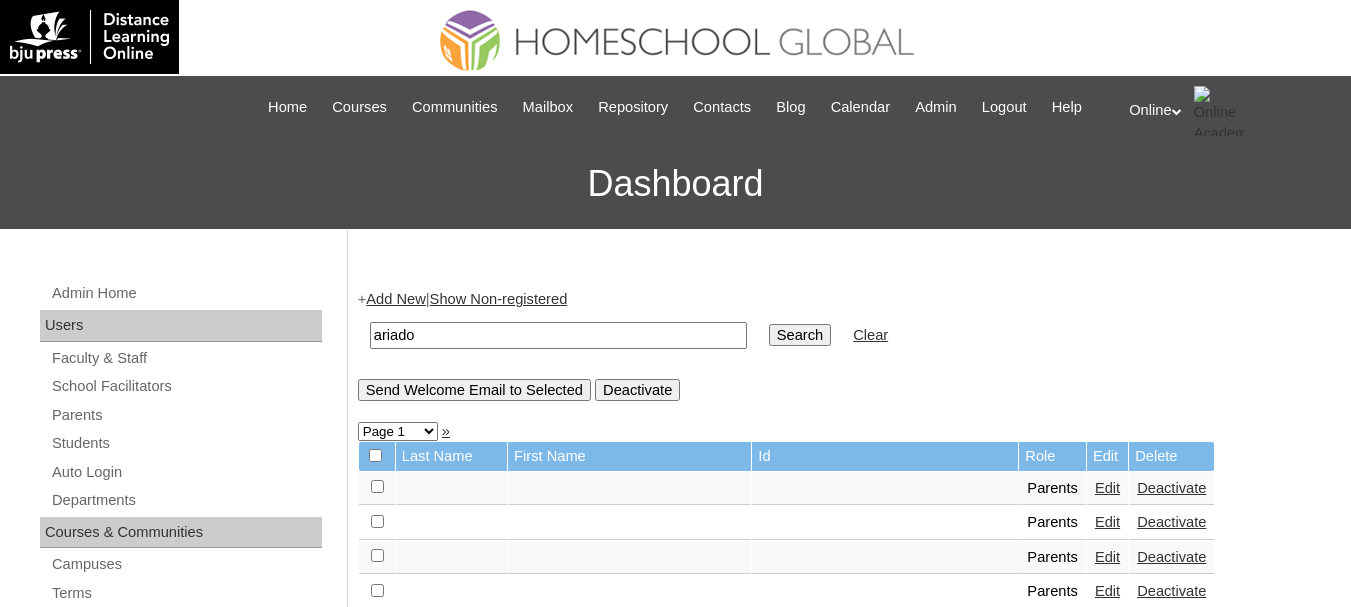 type on "ariado" 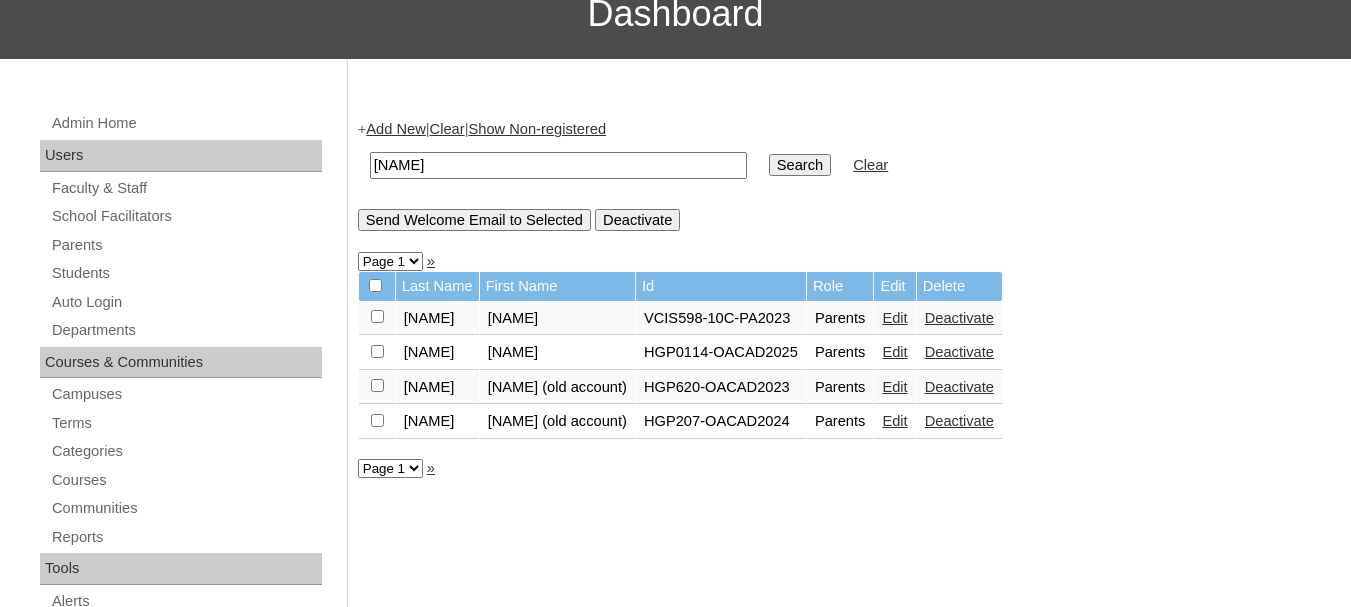 scroll, scrollTop: 200, scrollLeft: 0, axis: vertical 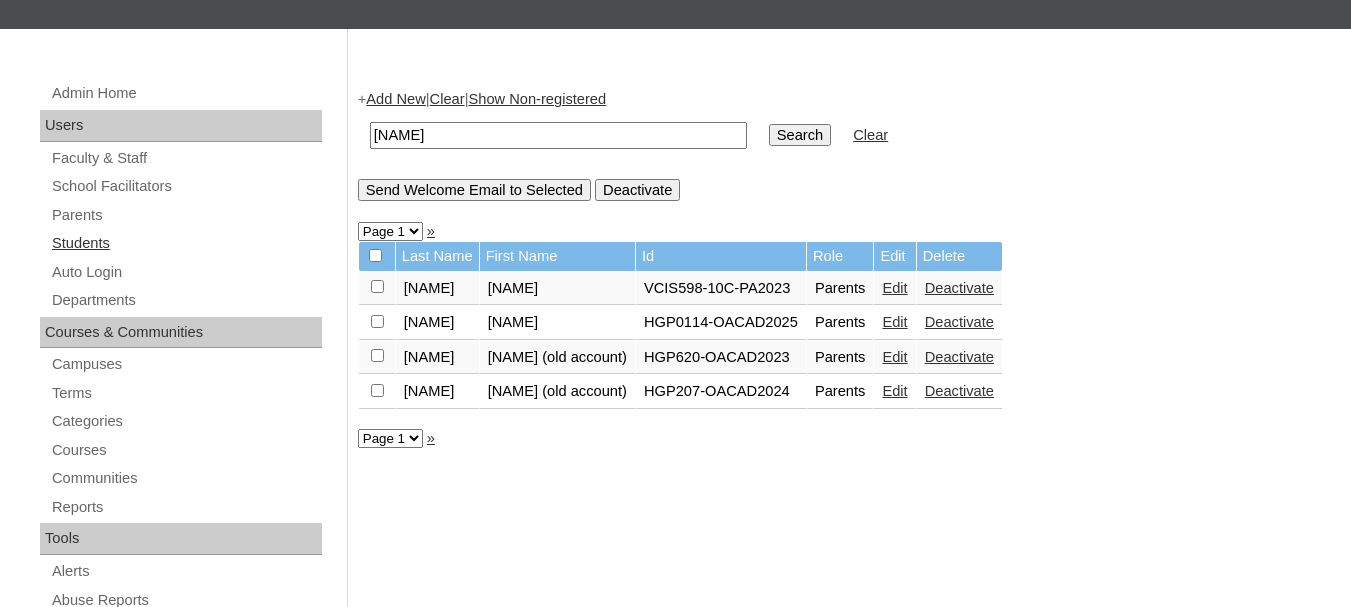 click on "Students" at bounding box center (186, 243) 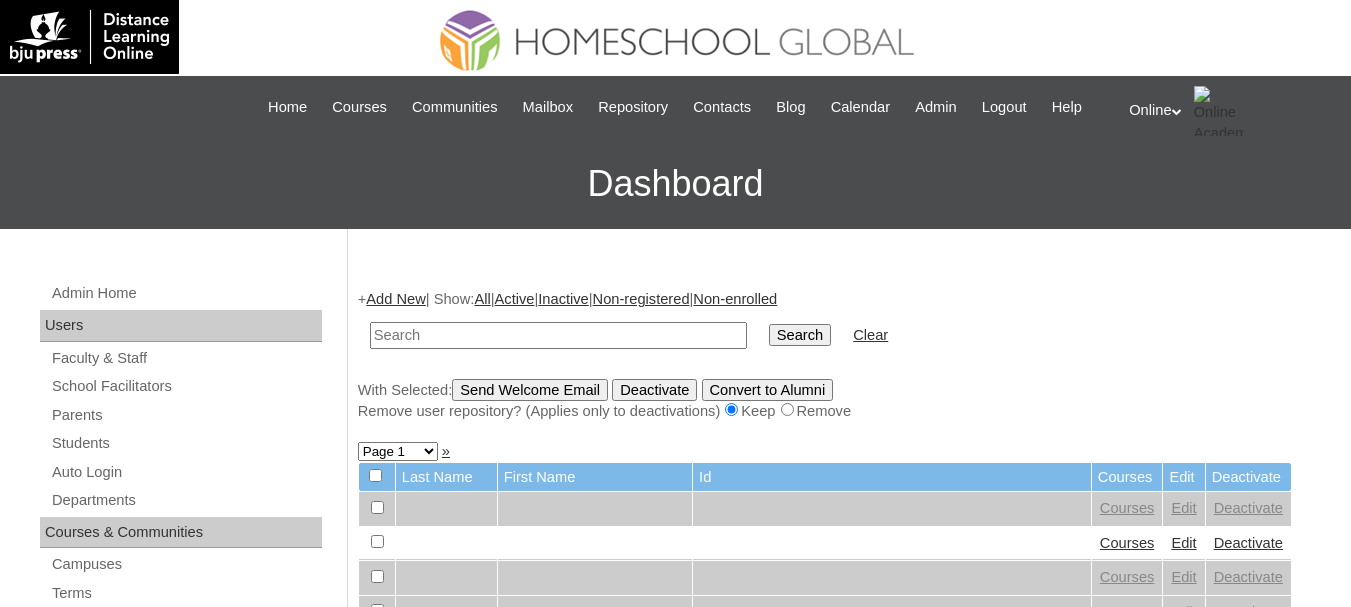 scroll, scrollTop: 0, scrollLeft: 0, axis: both 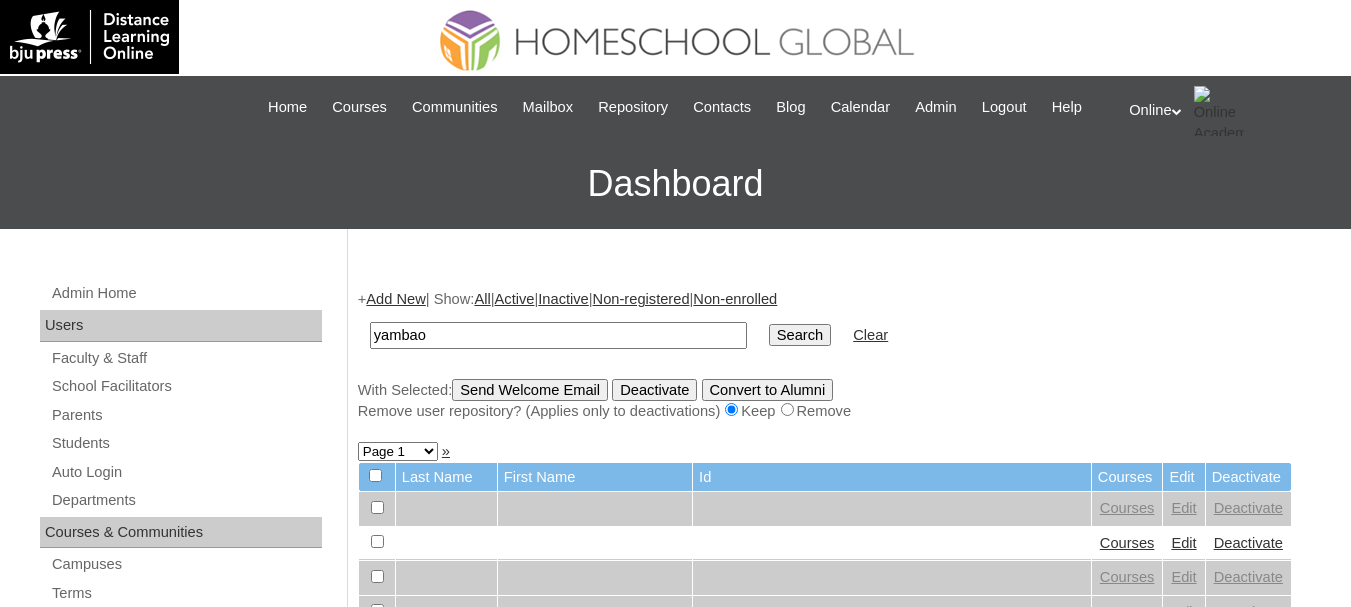 type on "yambao" 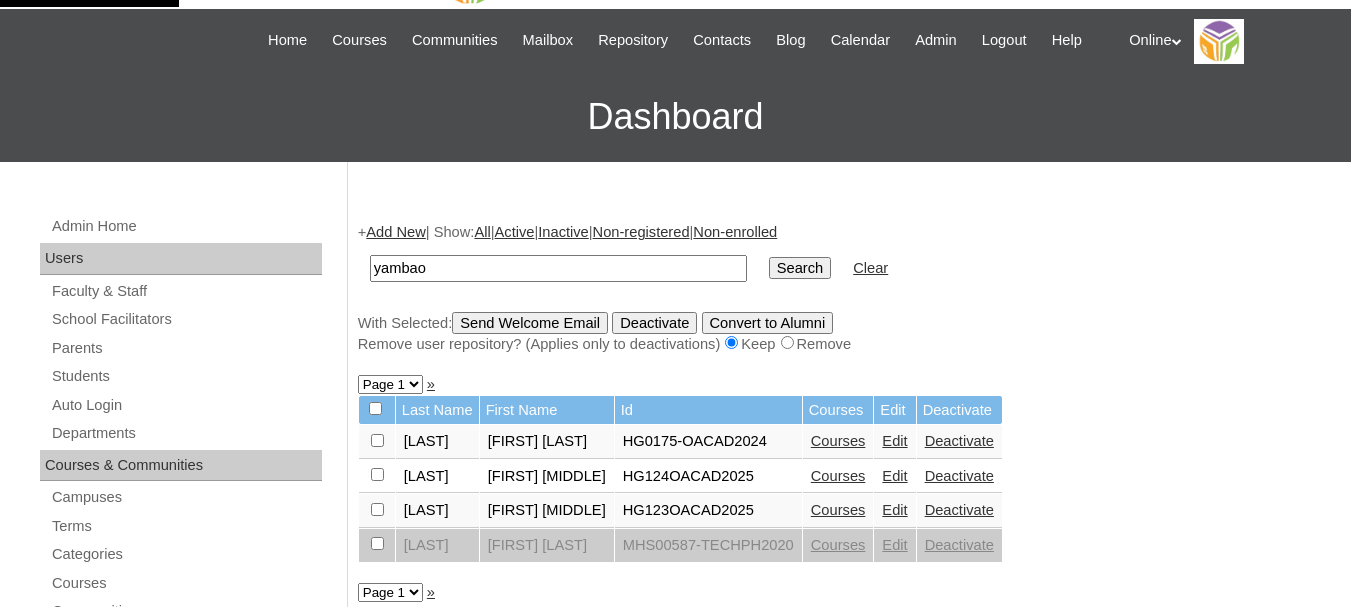 scroll, scrollTop: 100, scrollLeft: 0, axis: vertical 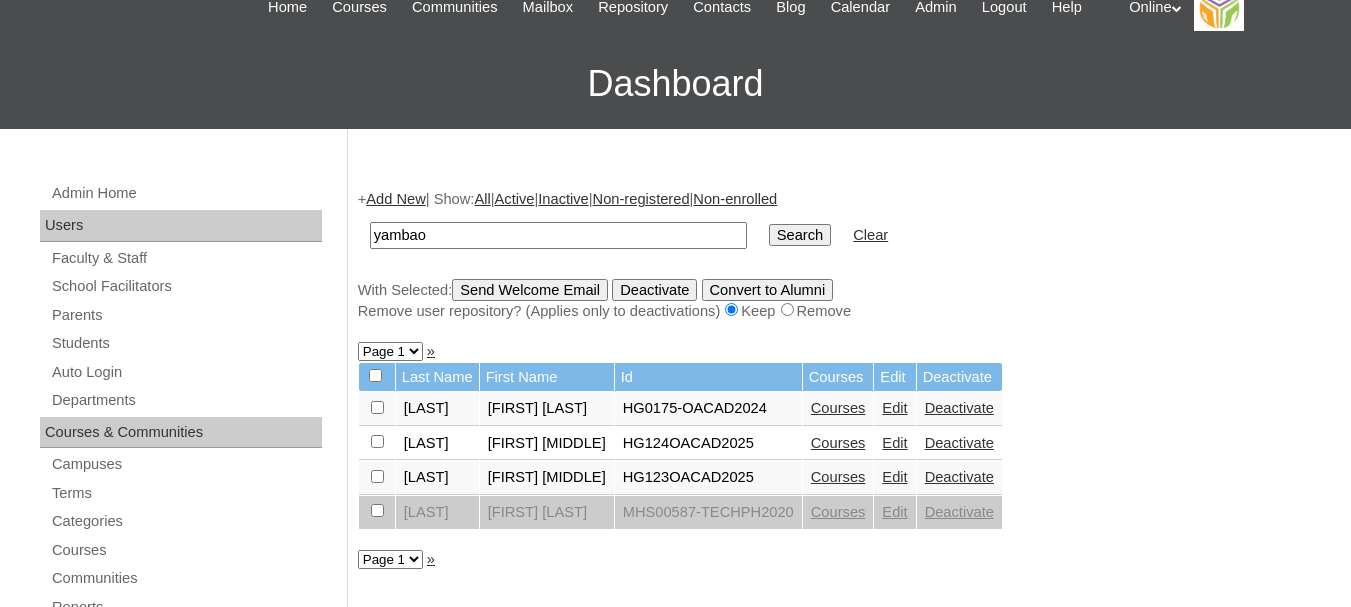 click on "yambao" at bounding box center [558, 235] 